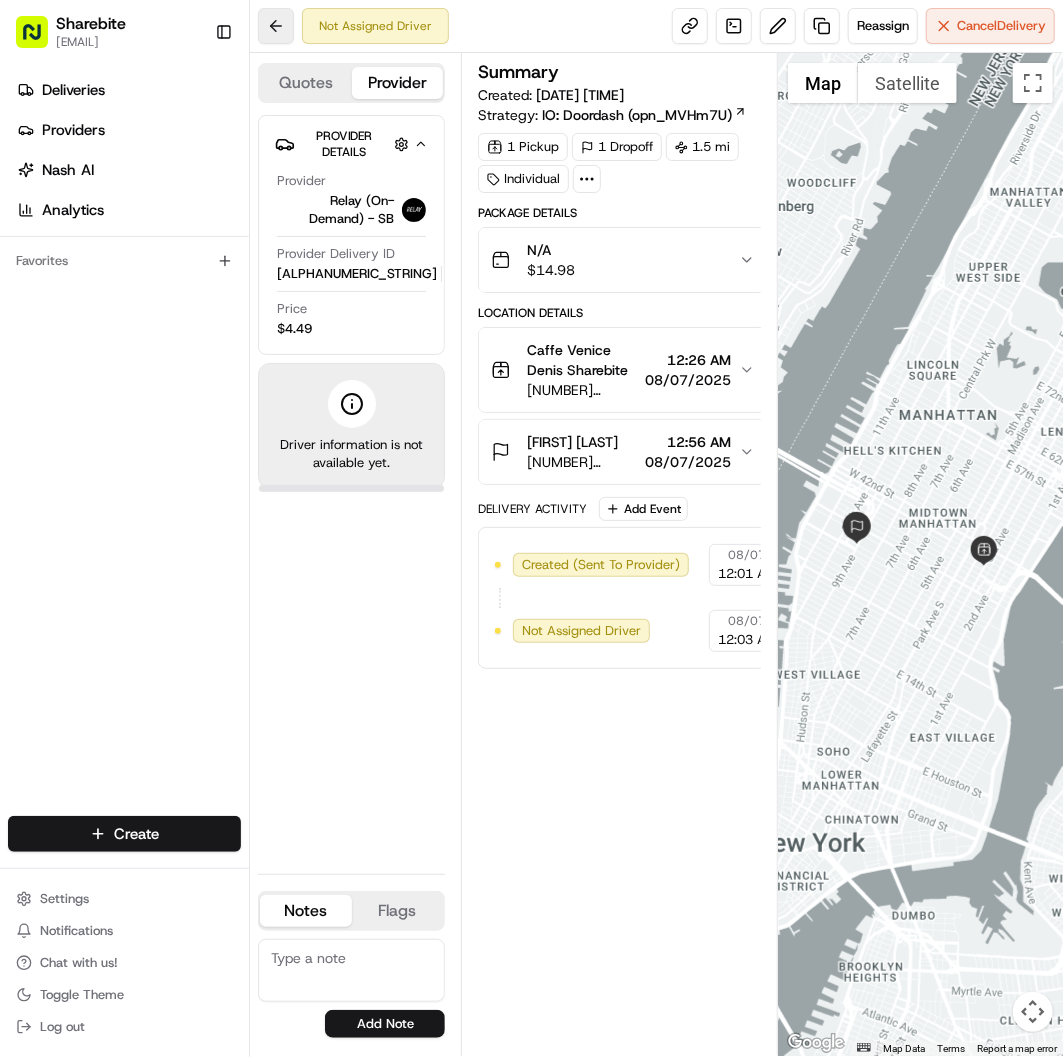 scroll, scrollTop: 0, scrollLeft: 0, axis: both 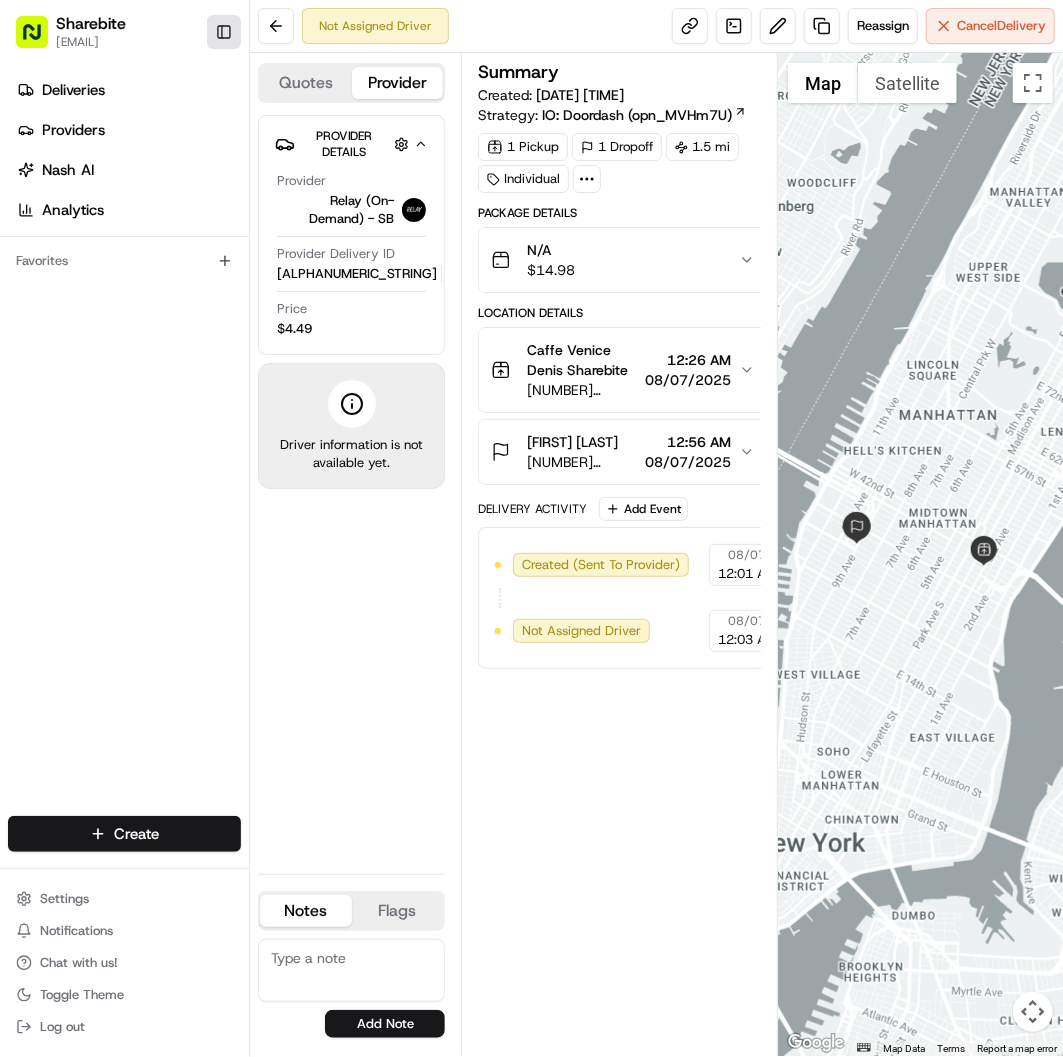 click on "Toggle Sidebar" at bounding box center (224, 32) 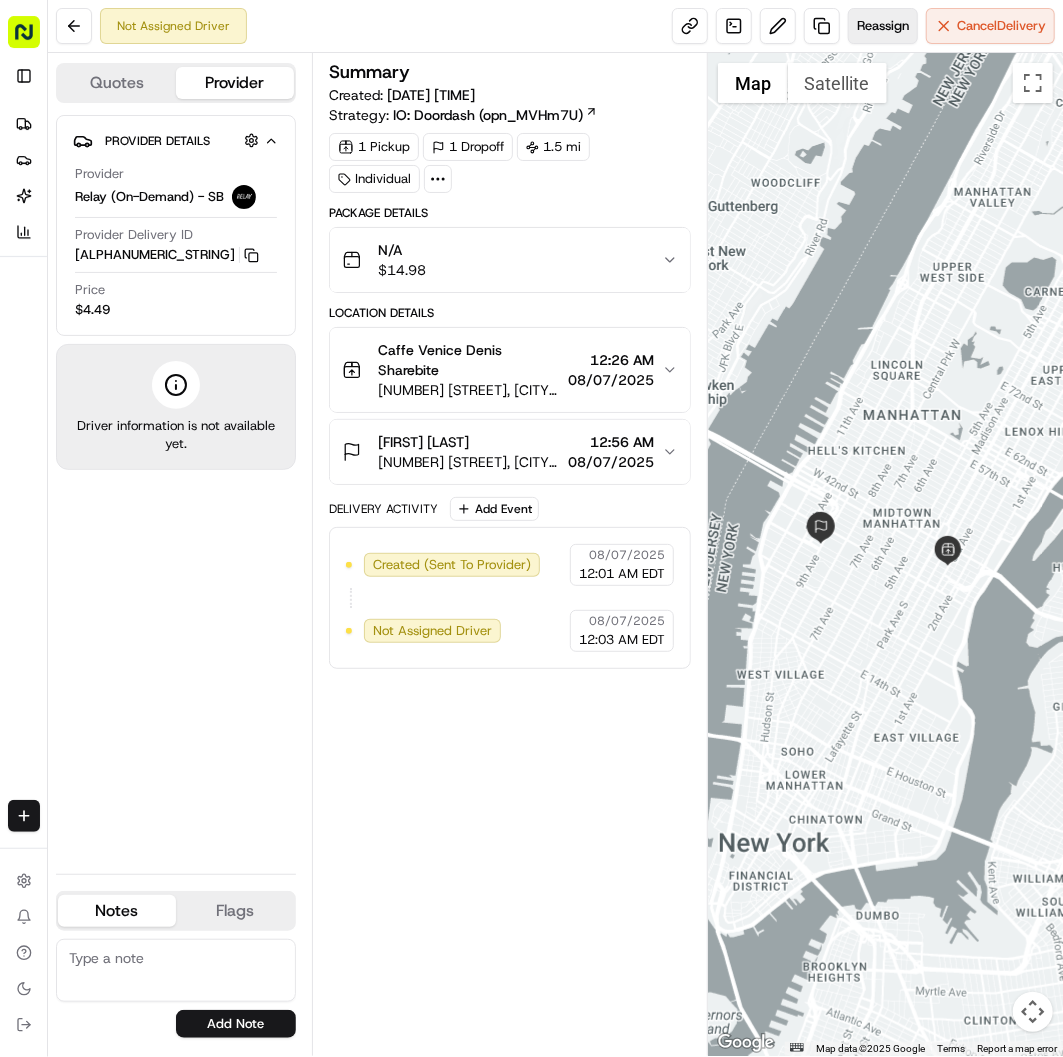 click on "Reassign" at bounding box center [883, 26] 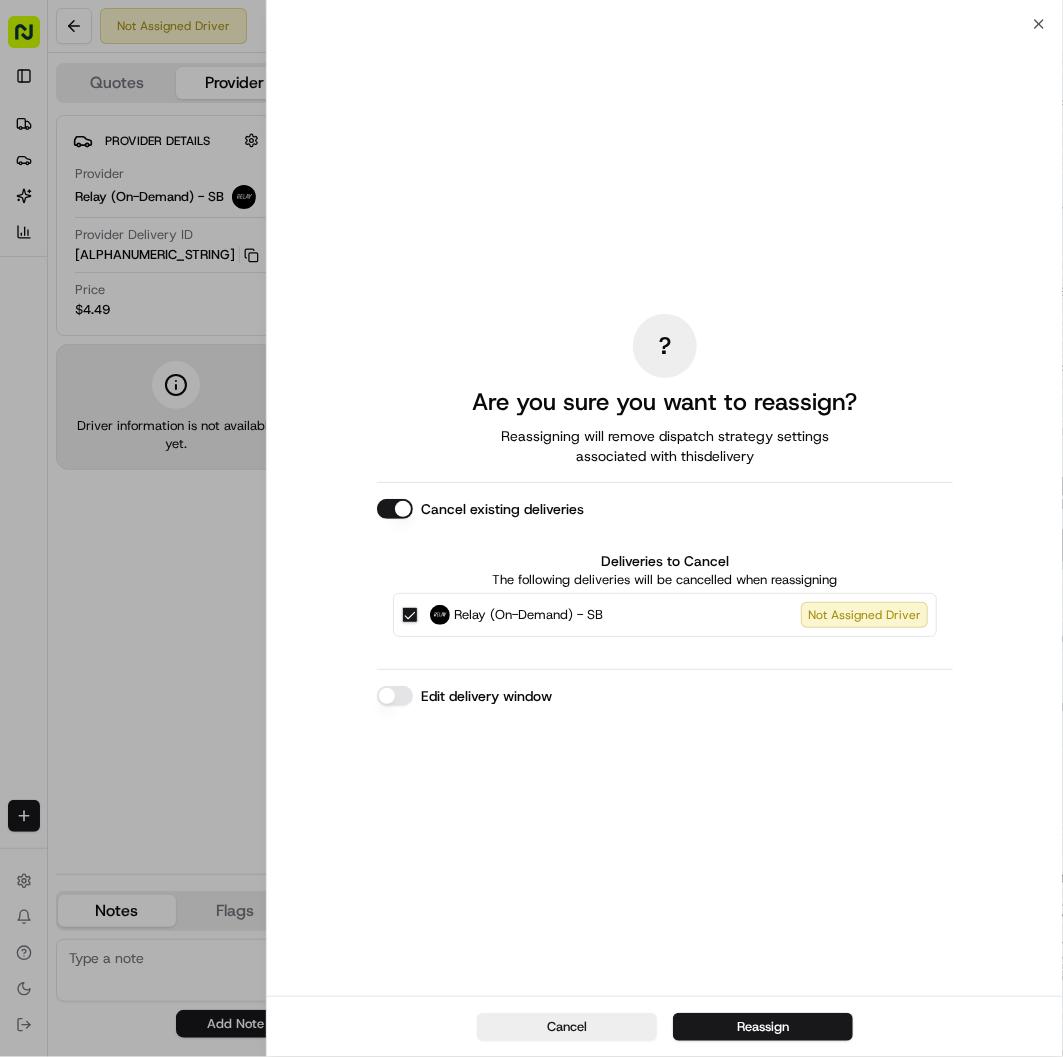 click on "Cancel existing deliveries" at bounding box center [395, 509] 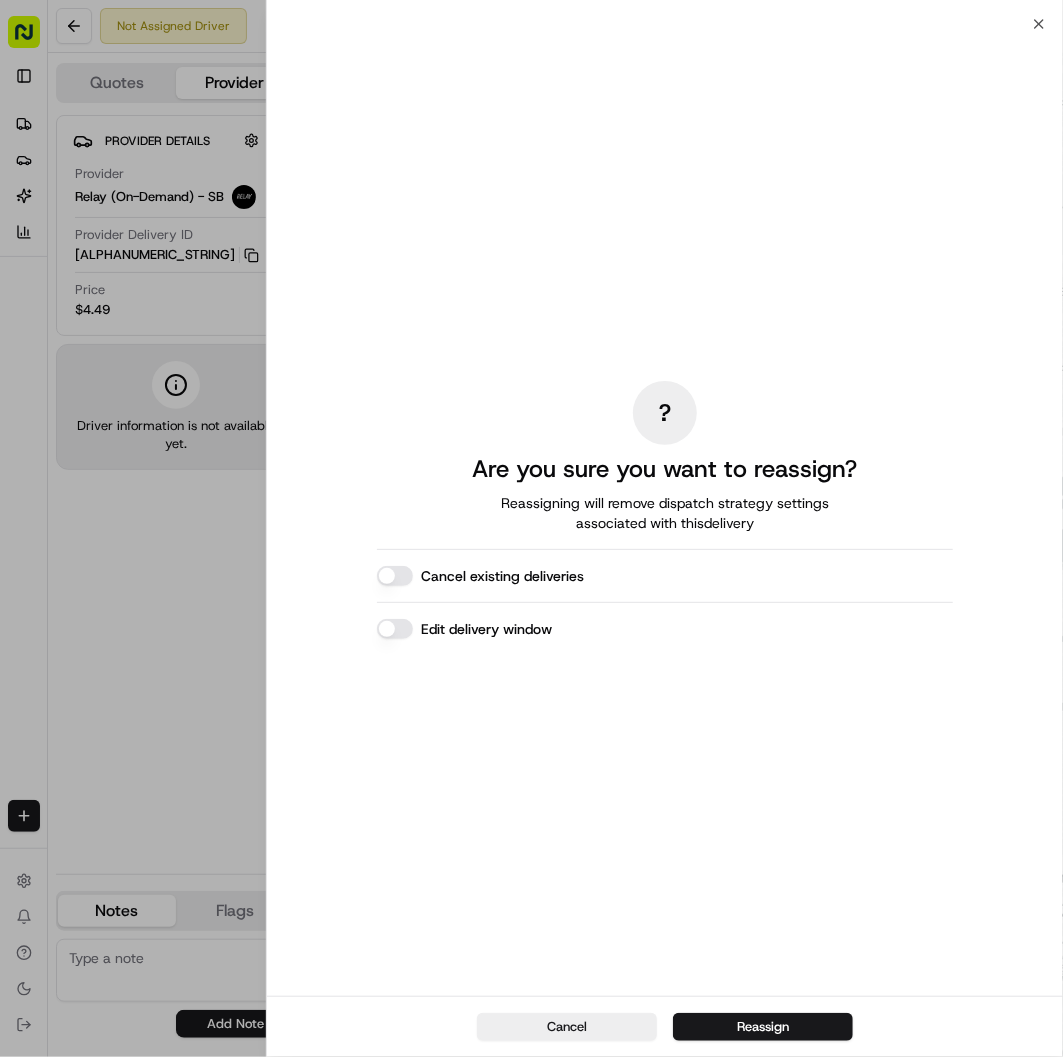 click on "? Are you sure you want to reassign? Reassigning will remove dispatch strategy settings associated with this  delivery Cancel existing deliveries Edit delivery window" at bounding box center [665, 510] 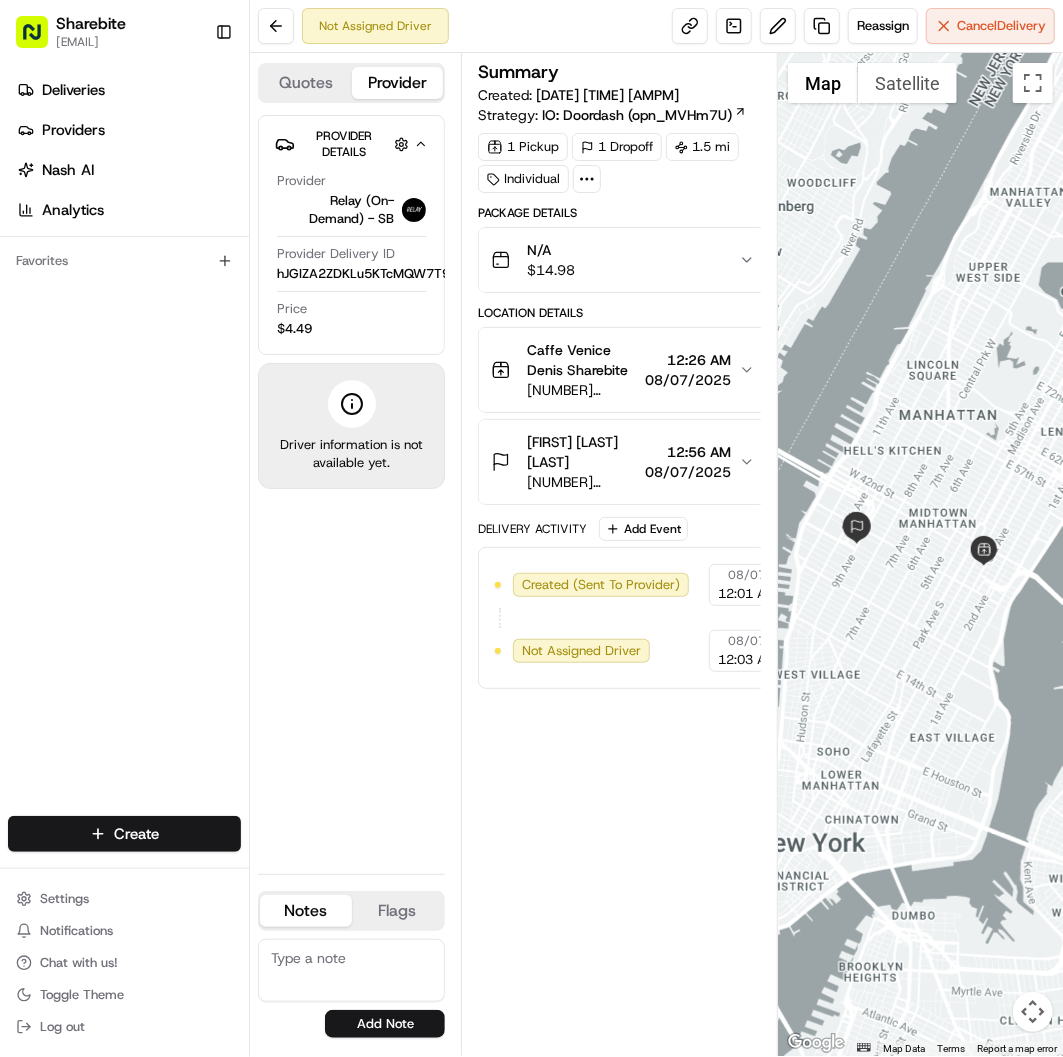scroll, scrollTop: 0, scrollLeft: 0, axis: both 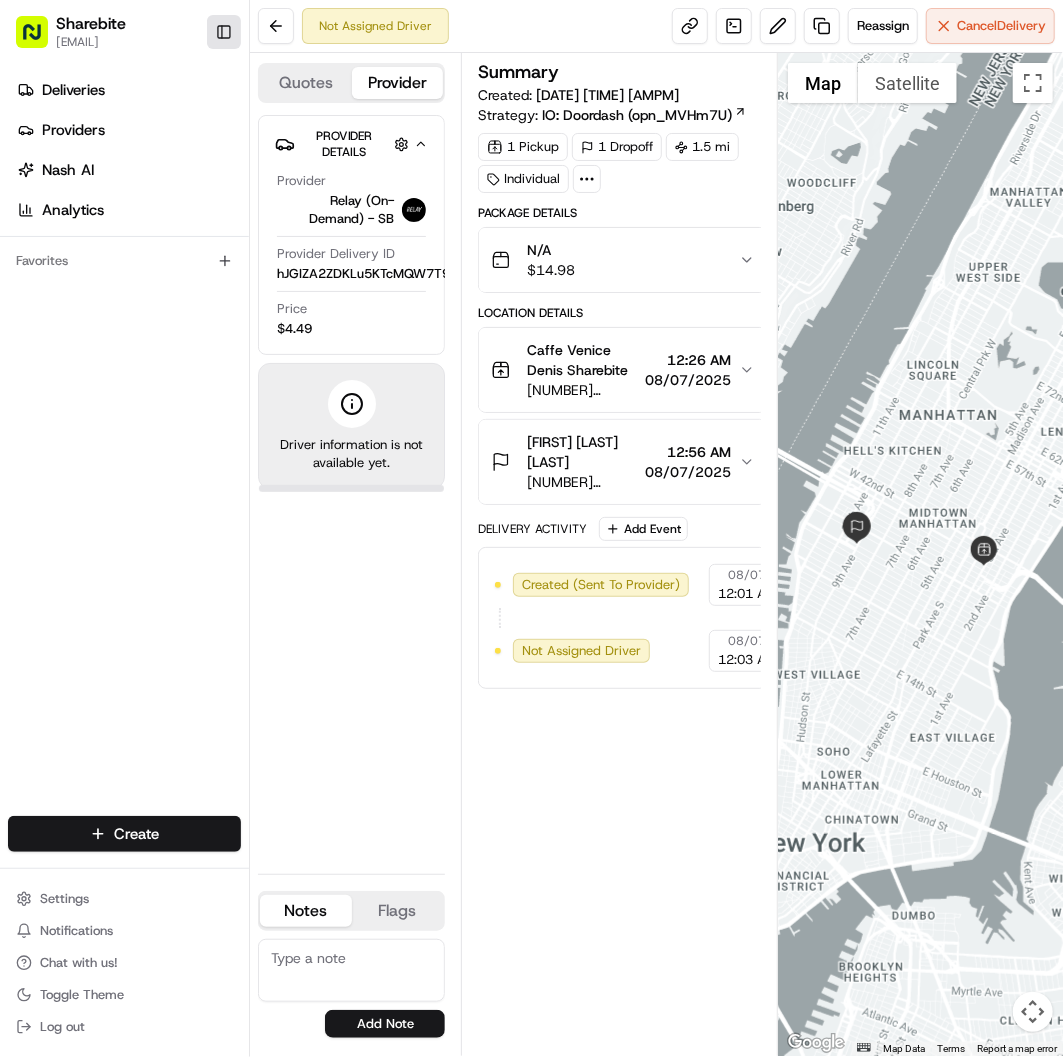 click on "Toggle Sidebar" at bounding box center [224, 32] 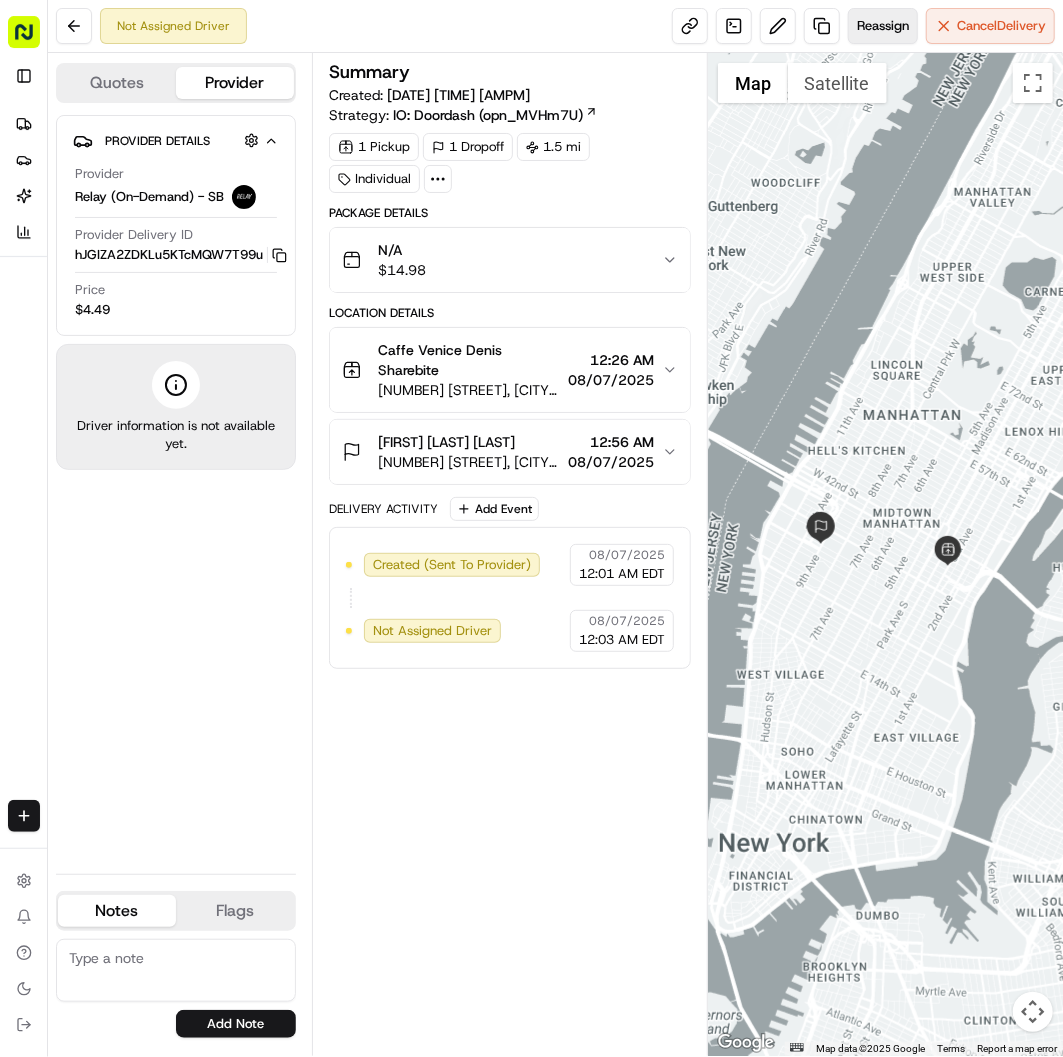 click on "Reassign" at bounding box center (883, 26) 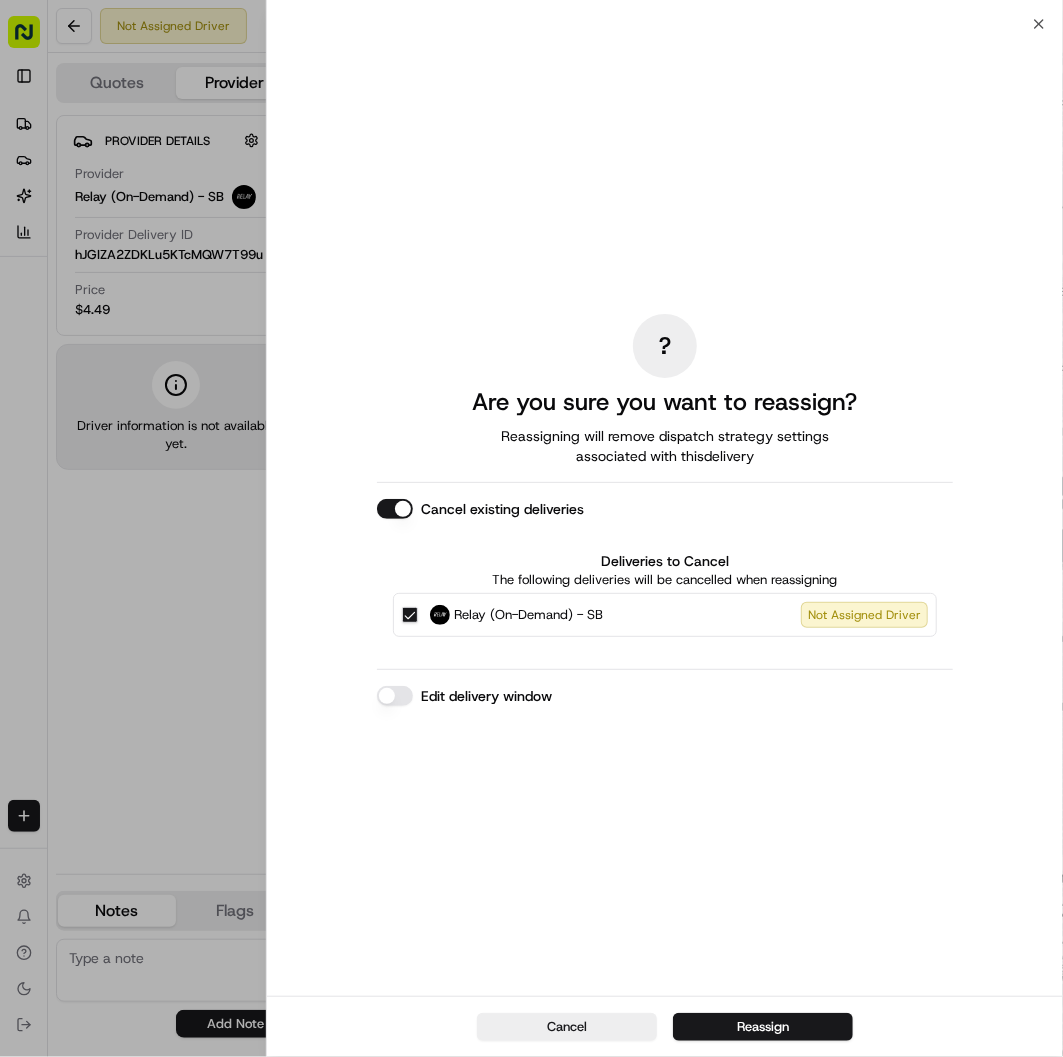 click on "Edit delivery window" at bounding box center (395, 696) 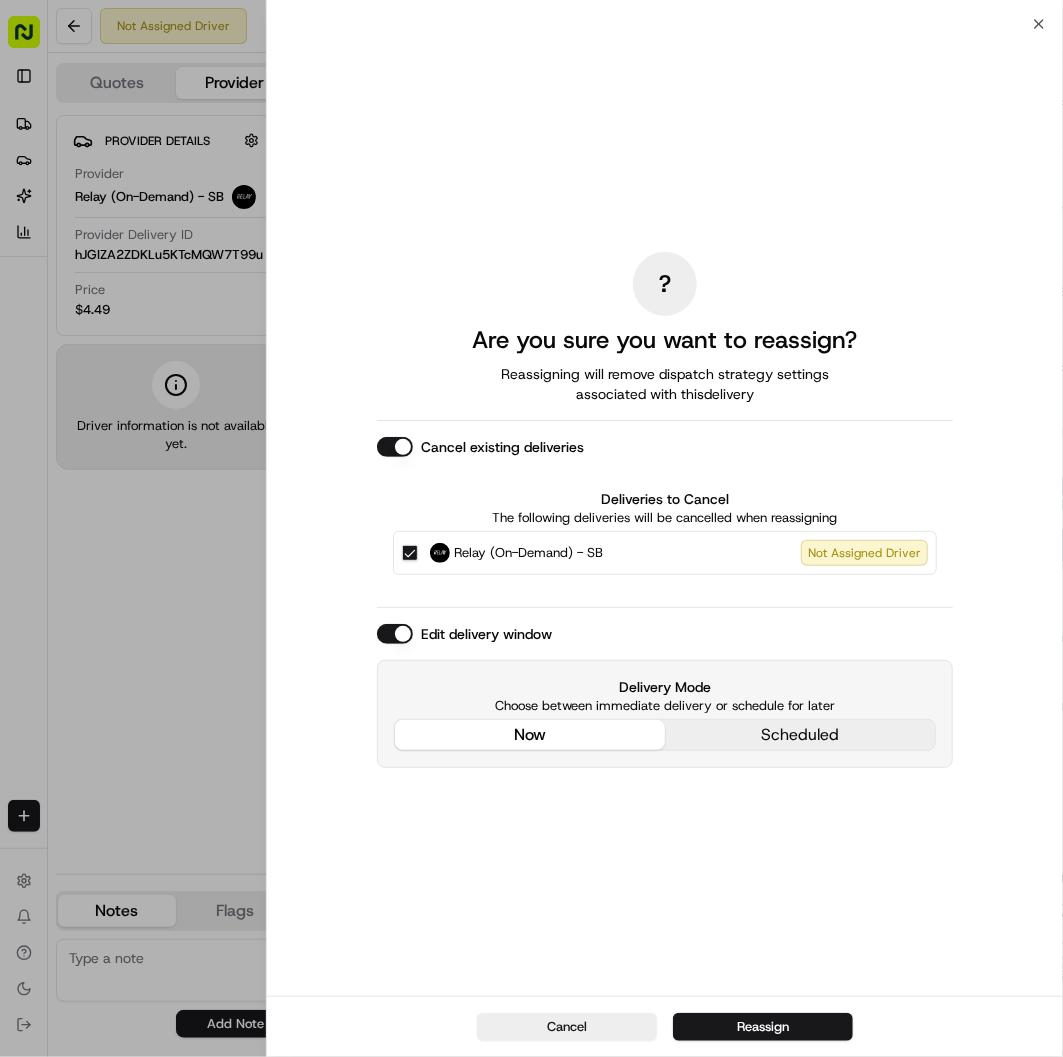 click on "? Are you sure you want to reassign? Reassigning will remove dispatch strategy settings associated with this  delivery Cancel existing deliveries Deliveries to Cancel The following deliveries will be cancelled when reassigning Relay (On-Demand) - SB Not Assigned Driver Edit delivery window Delivery Mode Choose between immediate delivery or schedule for later now scheduled" at bounding box center [665, 510] 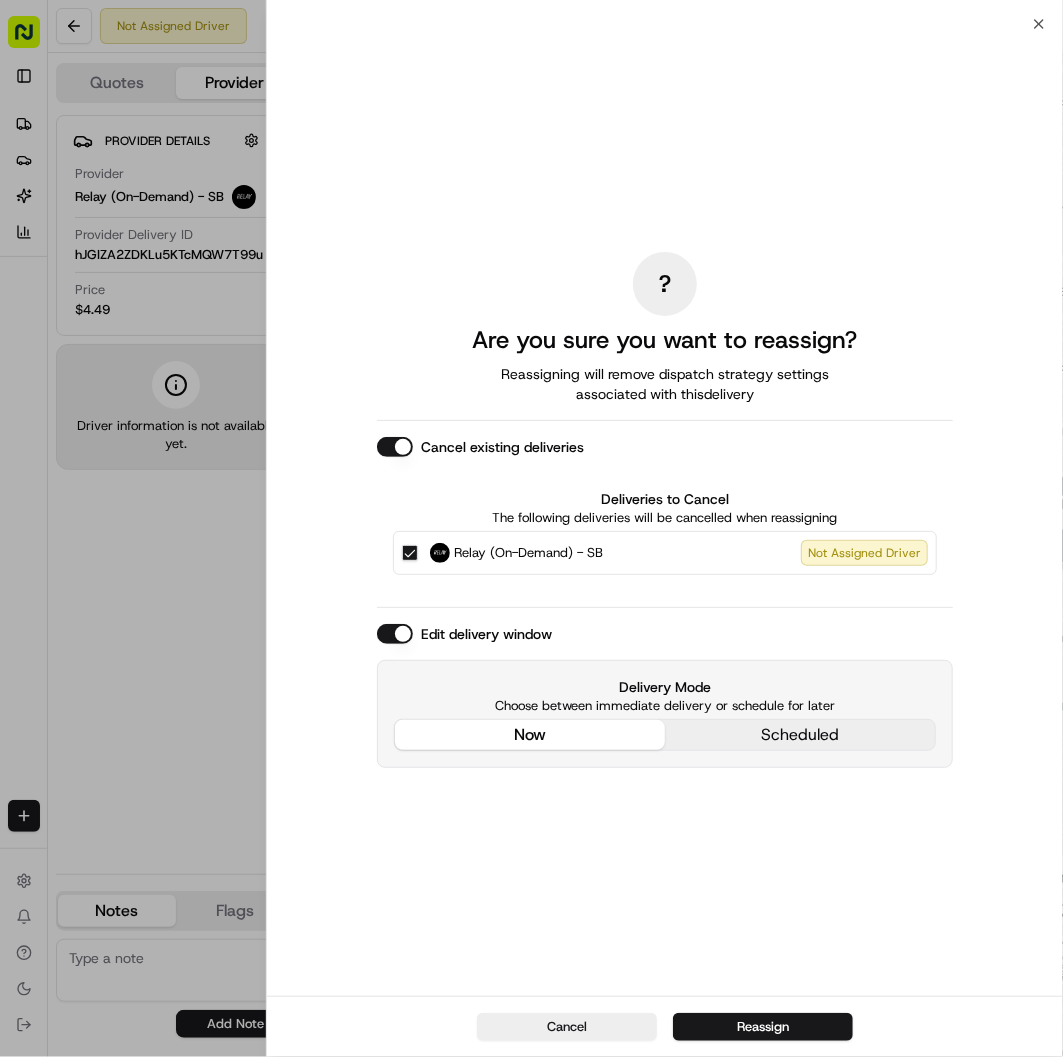 click on "Cancel existing deliveries" at bounding box center [395, 447] 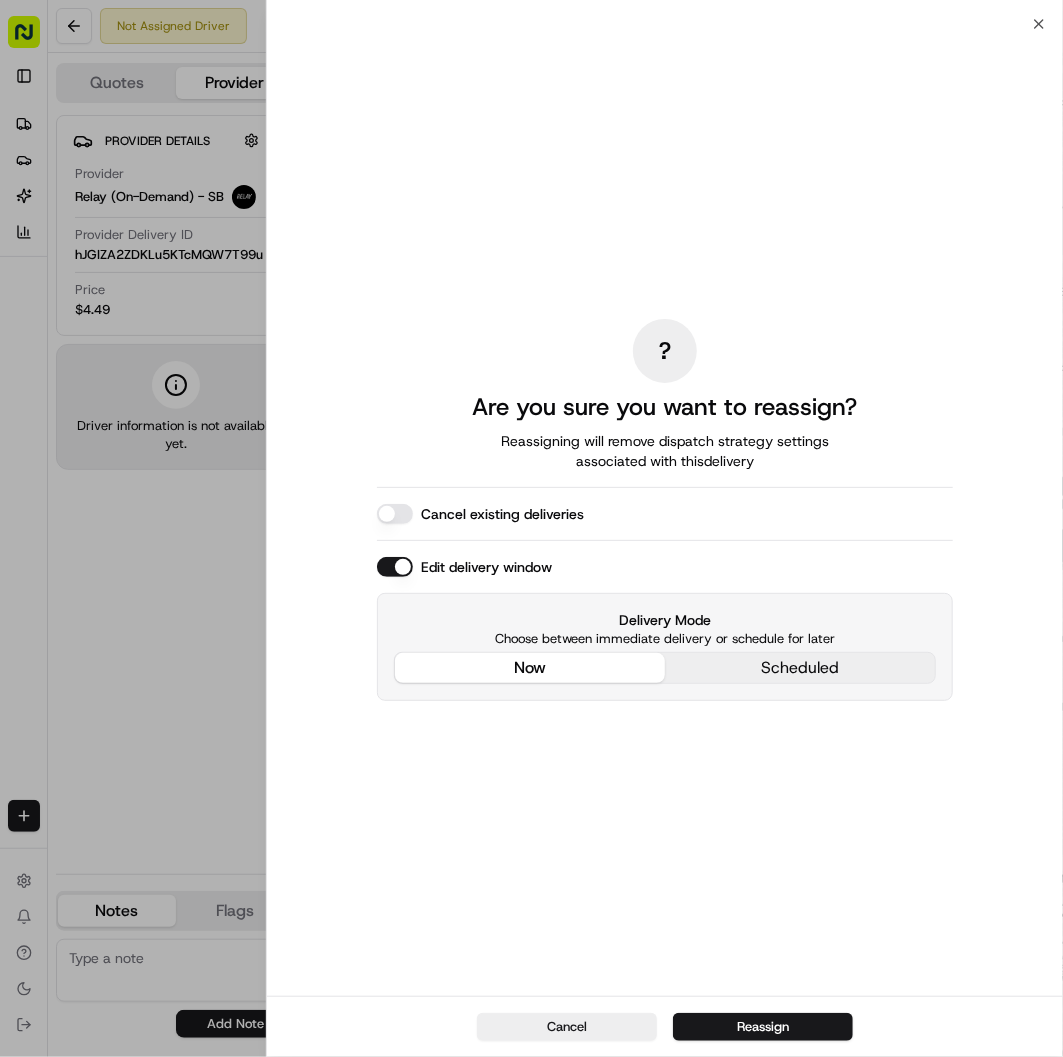 click on "now" at bounding box center [530, 668] 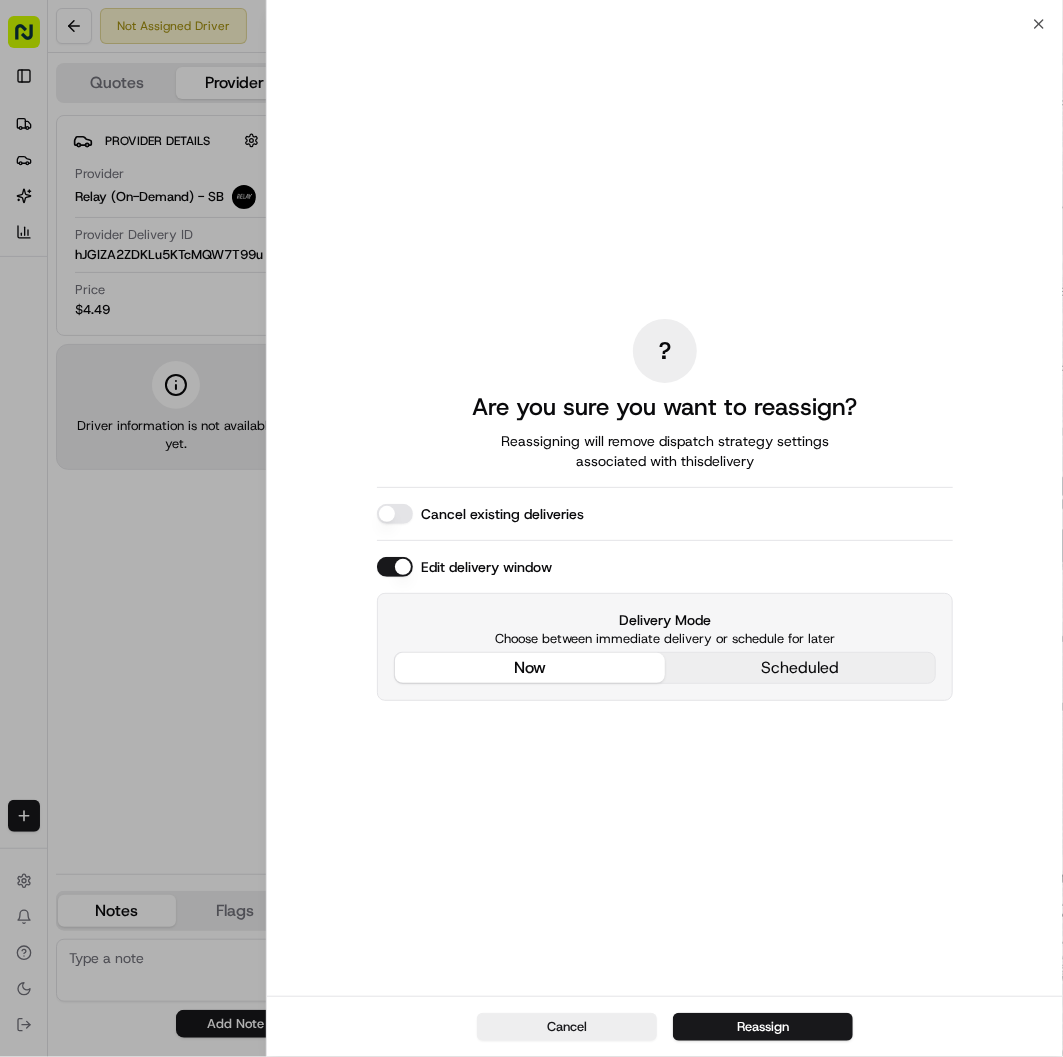drag, startPoint x: 164, startPoint y: 662, endPoint x: 172, endPoint y: 613, distance: 49.648766 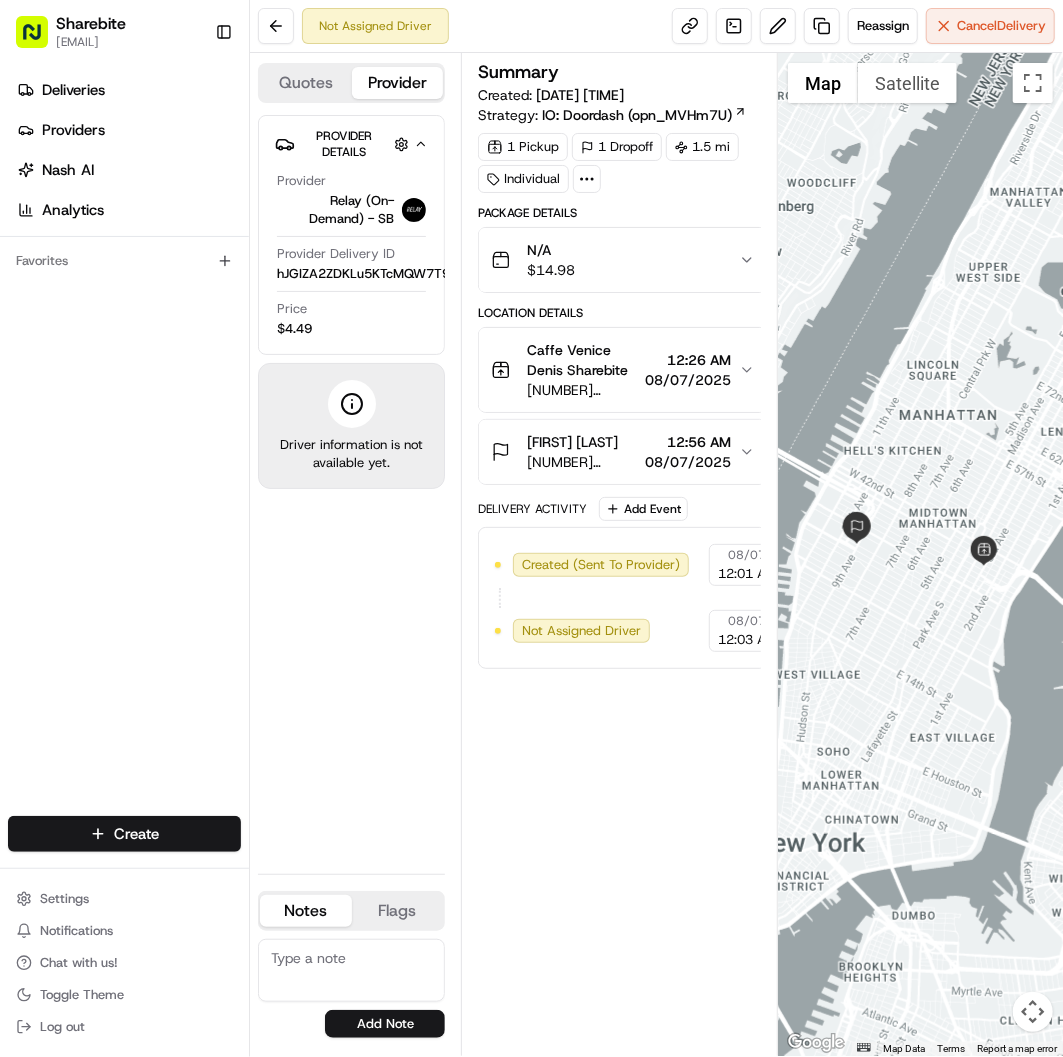 scroll, scrollTop: 0, scrollLeft: 0, axis: both 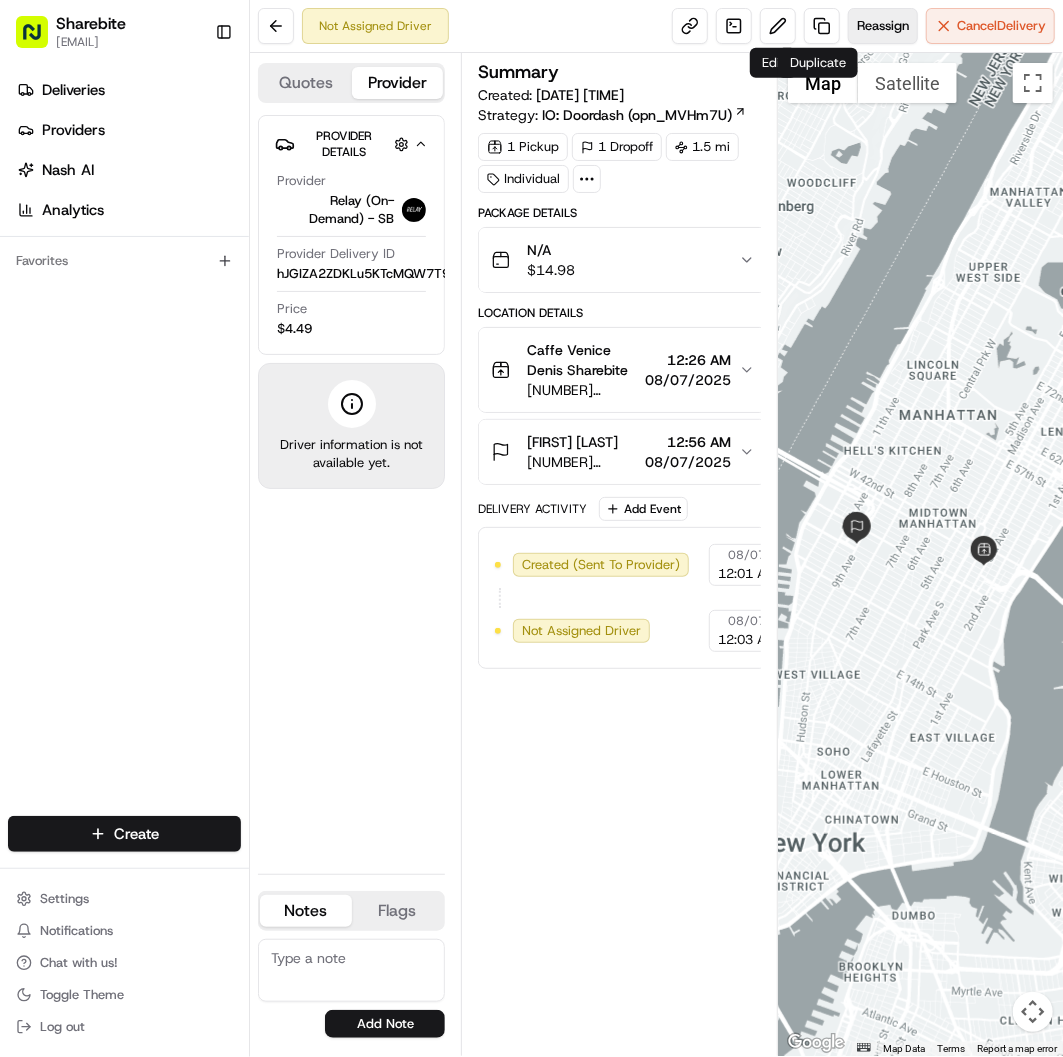 click on "Reassign" at bounding box center [883, 26] 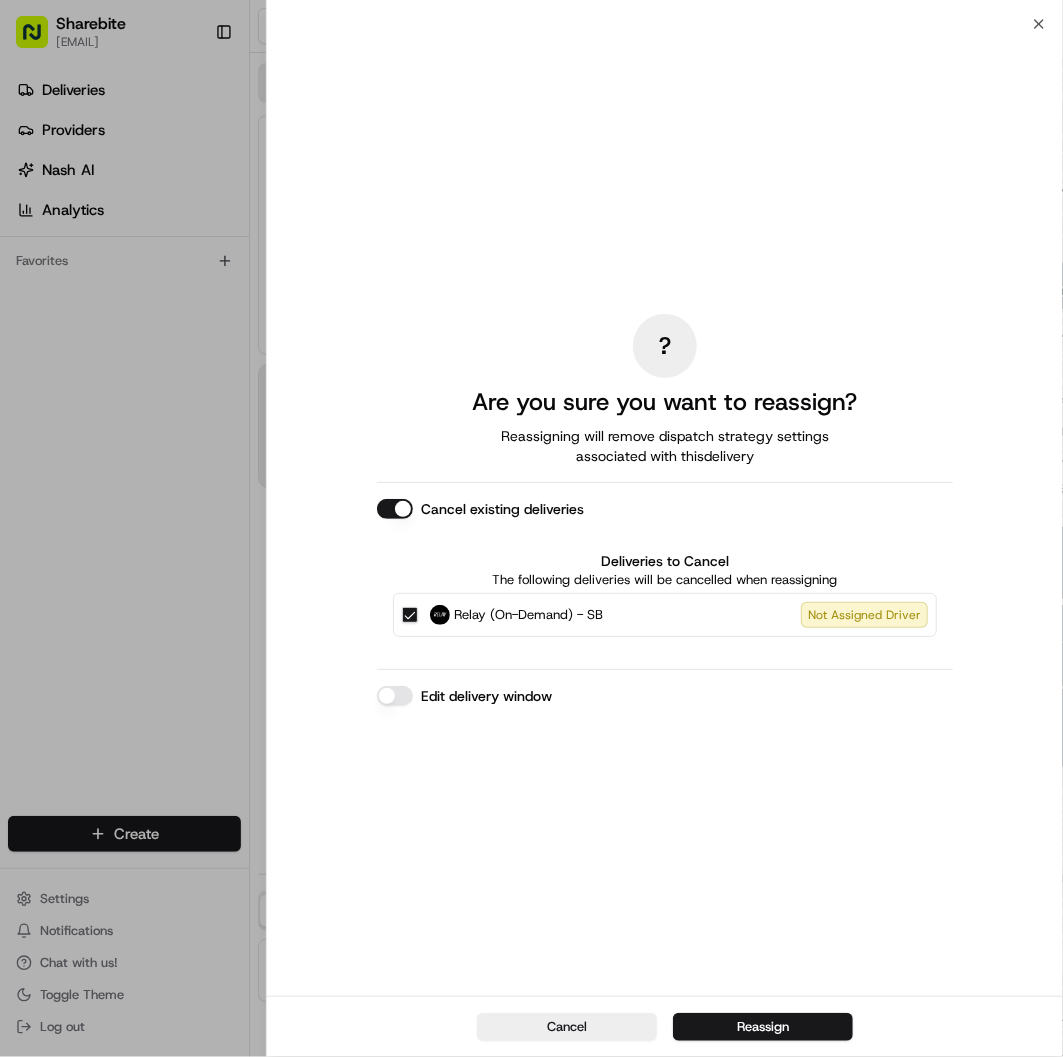 click on "Cancel existing deliveries" at bounding box center [395, 509] 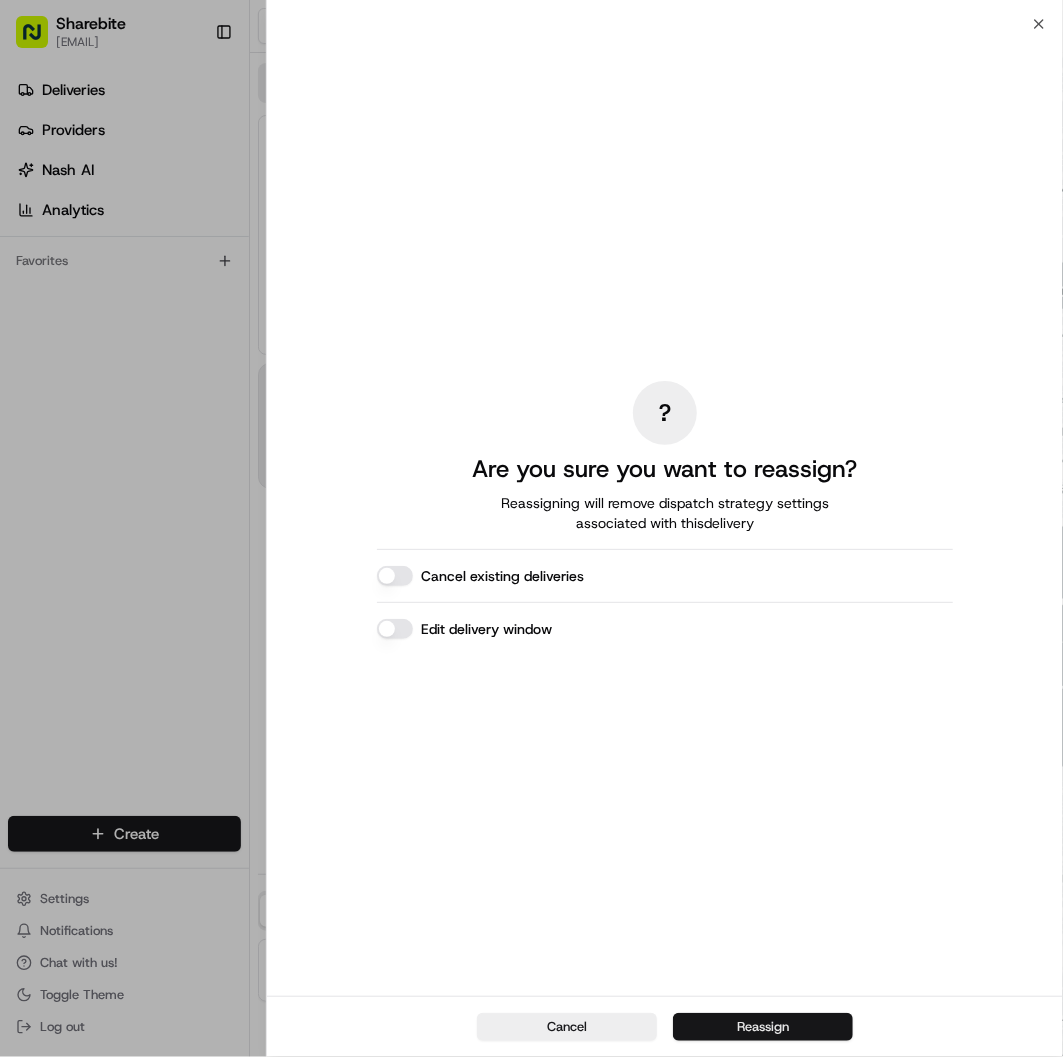 click on "Reassign" at bounding box center [763, 1027] 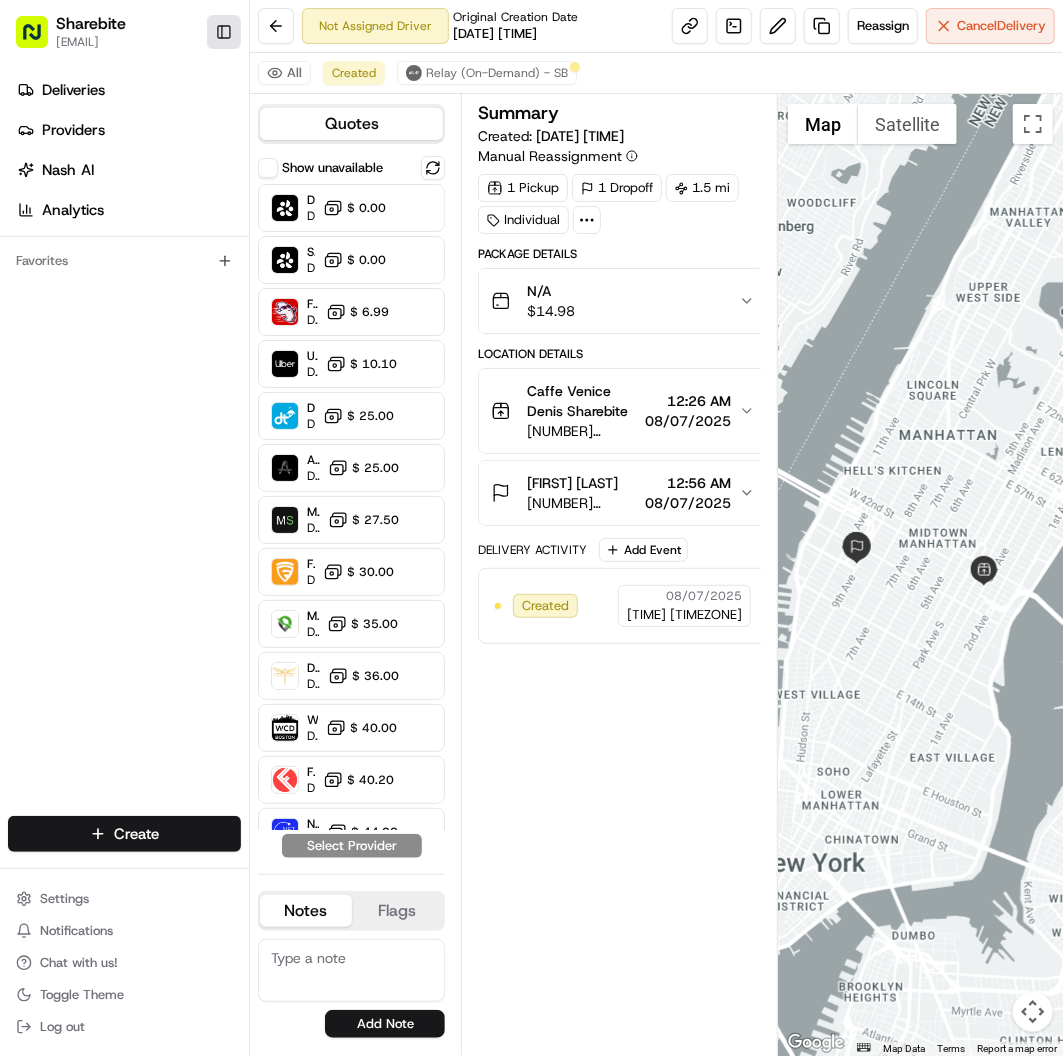 click on "Toggle Sidebar" at bounding box center (224, 32) 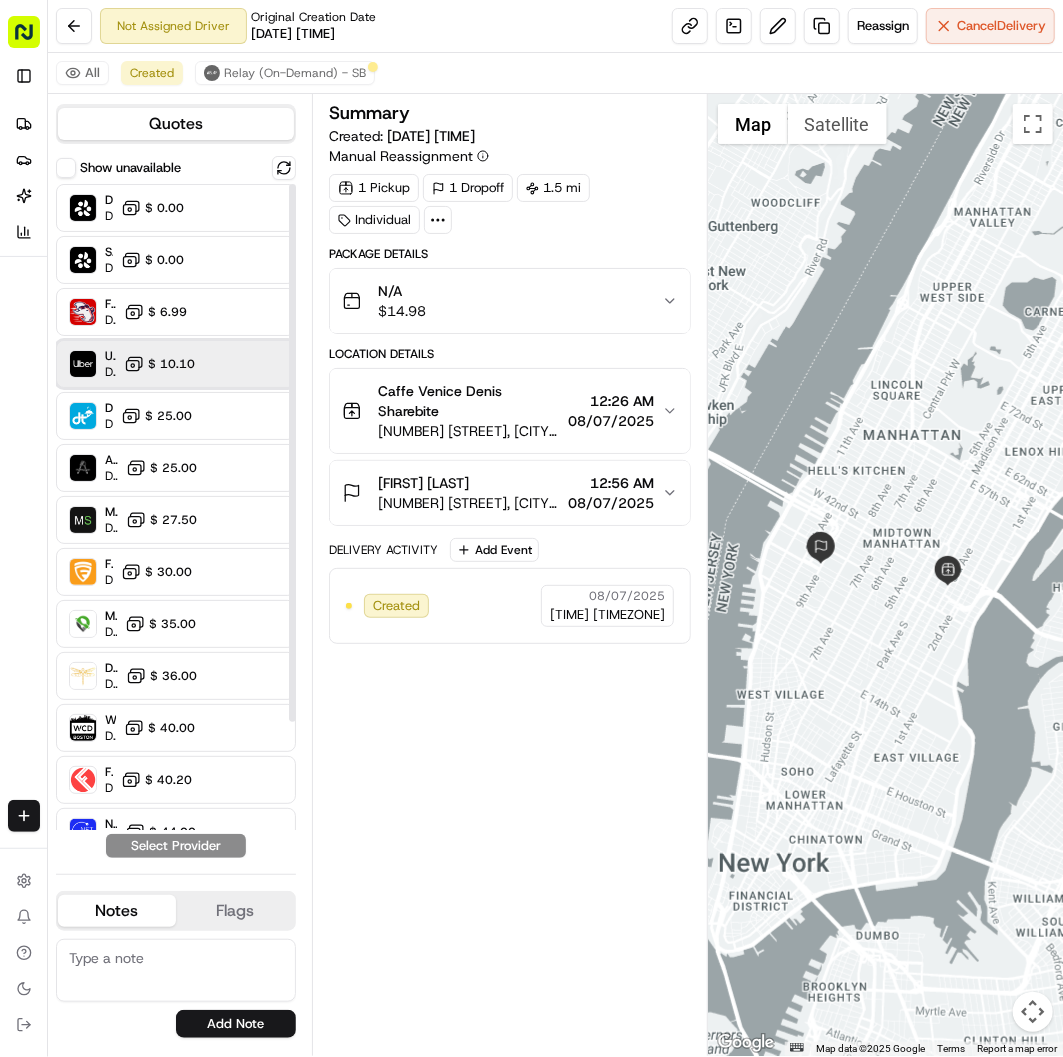 click on "Uber Dropoff ETA   33 minutes $   10.10" at bounding box center (176, 364) 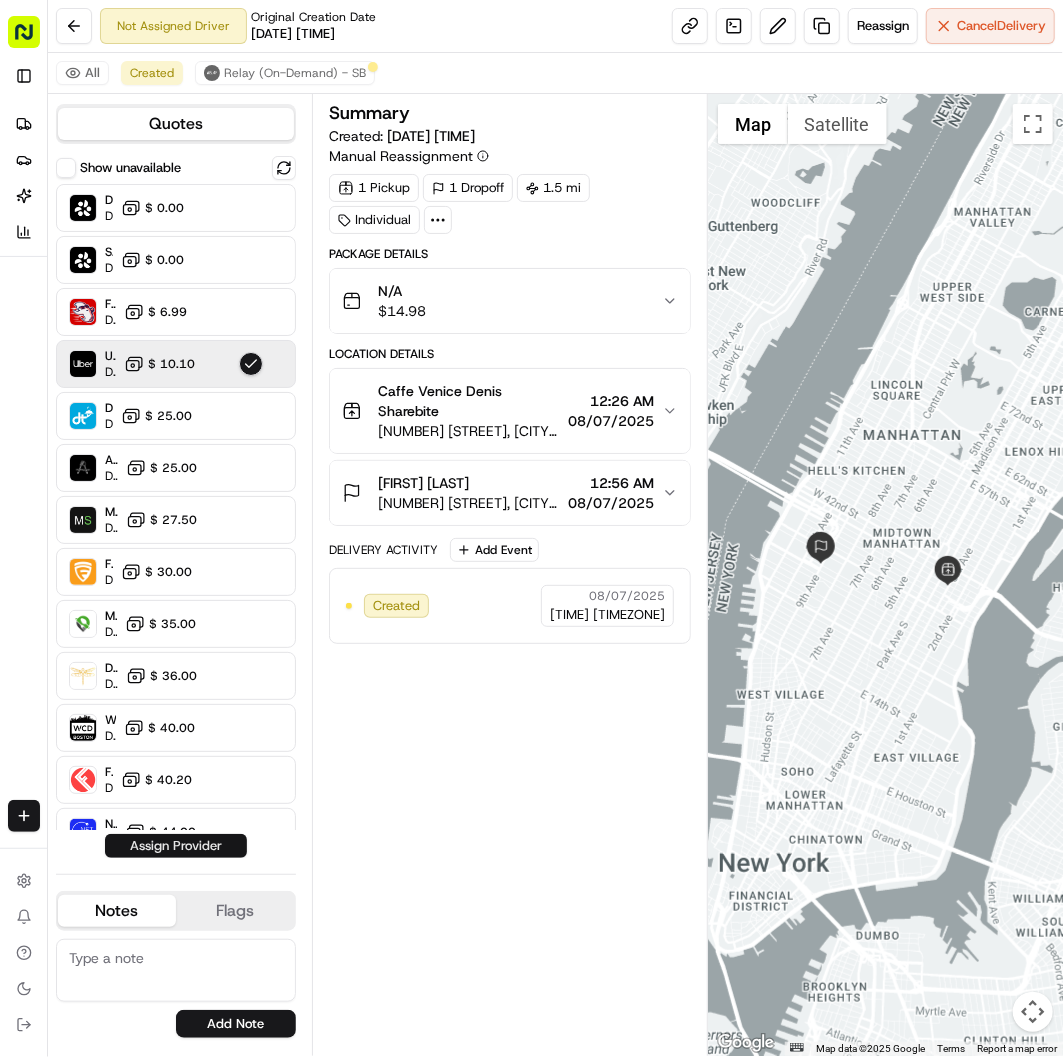 click on "Assign Provider" at bounding box center [176, 846] 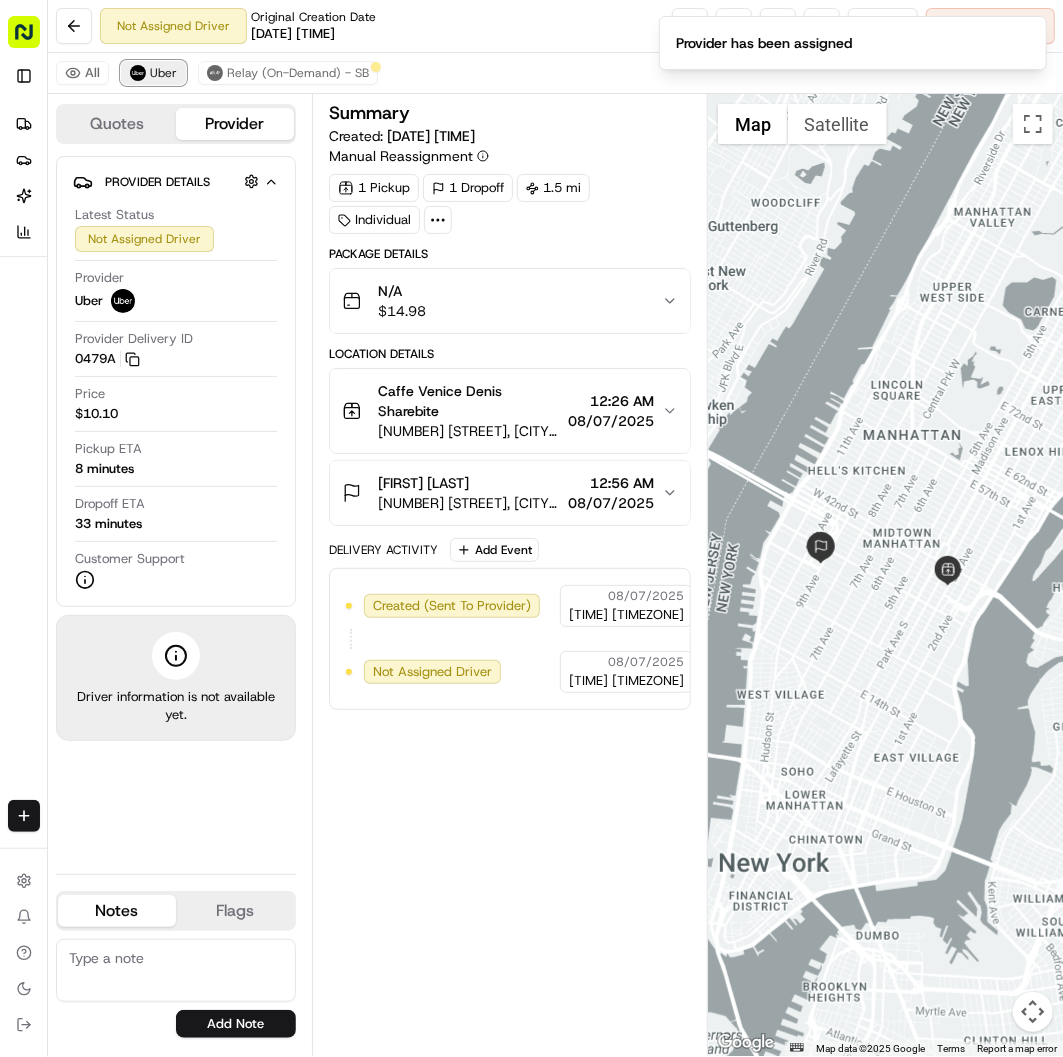 click on "Uber" at bounding box center [163, 73] 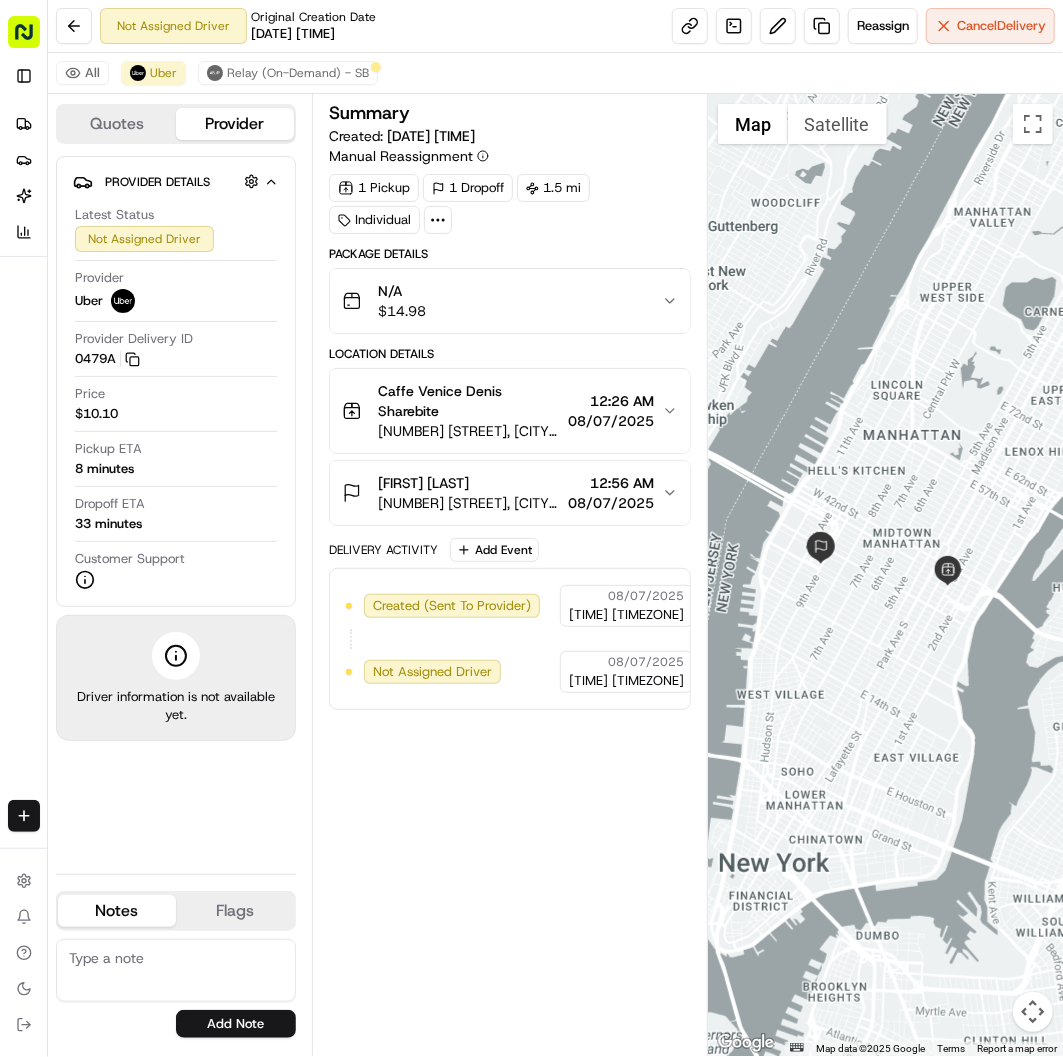 click on "Not Assigned Driver Original Creation Date [DATE] [TIME] Reassign Cancel  Delivery" at bounding box center (555, 26) 